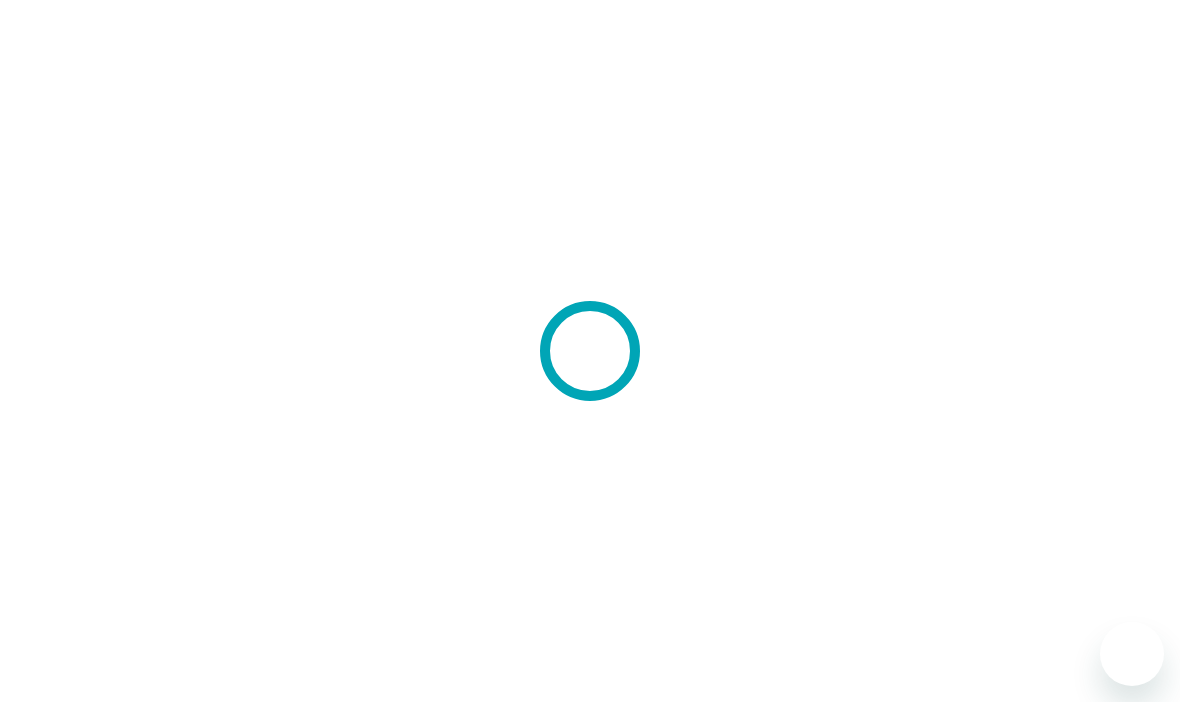 scroll, scrollTop: 0, scrollLeft: 0, axis: both 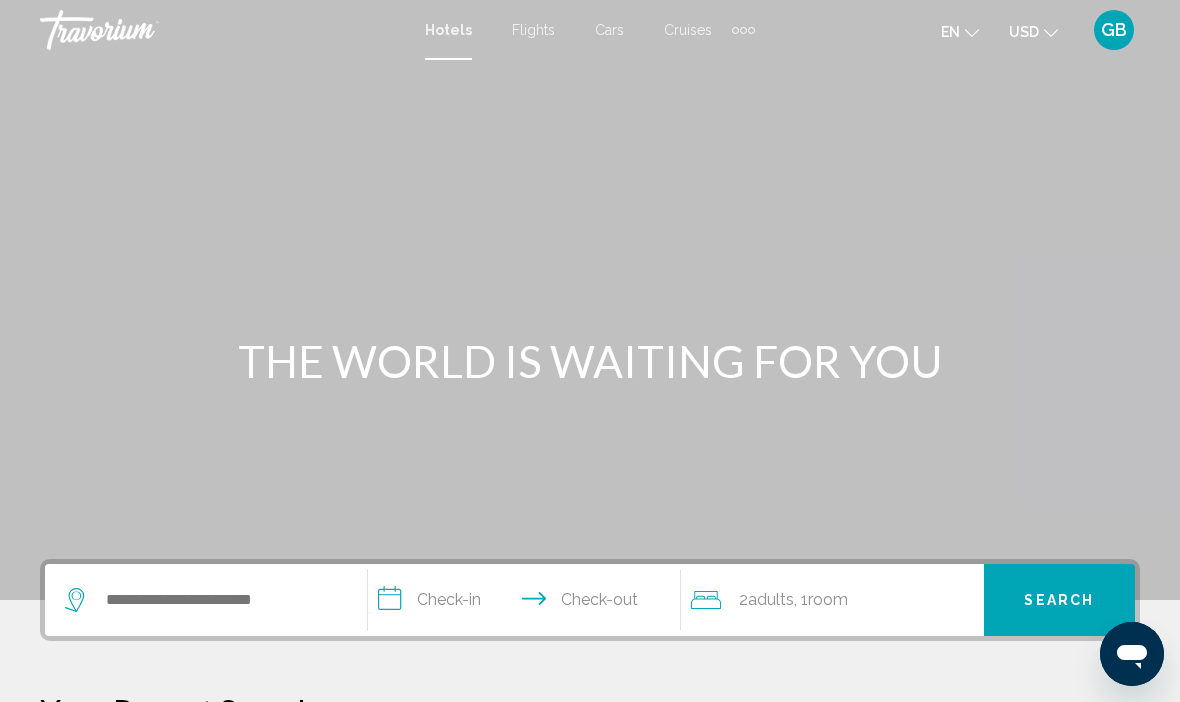 click on "GB" at bounding box center (1114, 30) 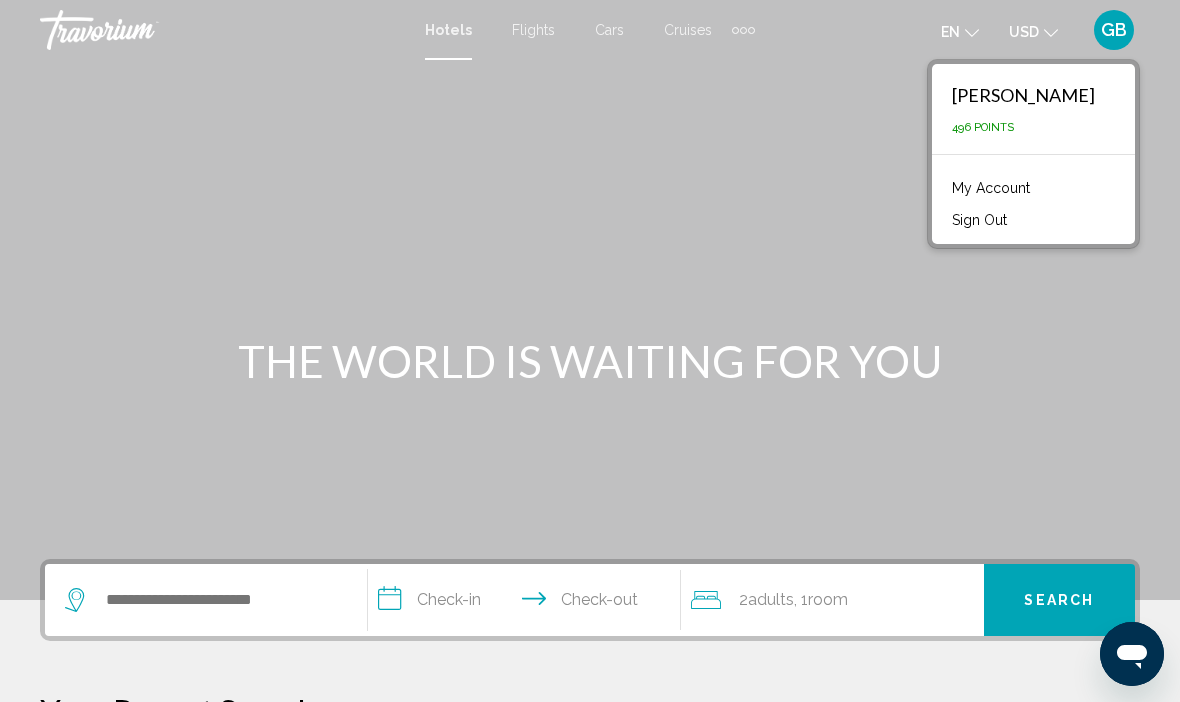 click on "My Account" at bounding box center (991, 188) 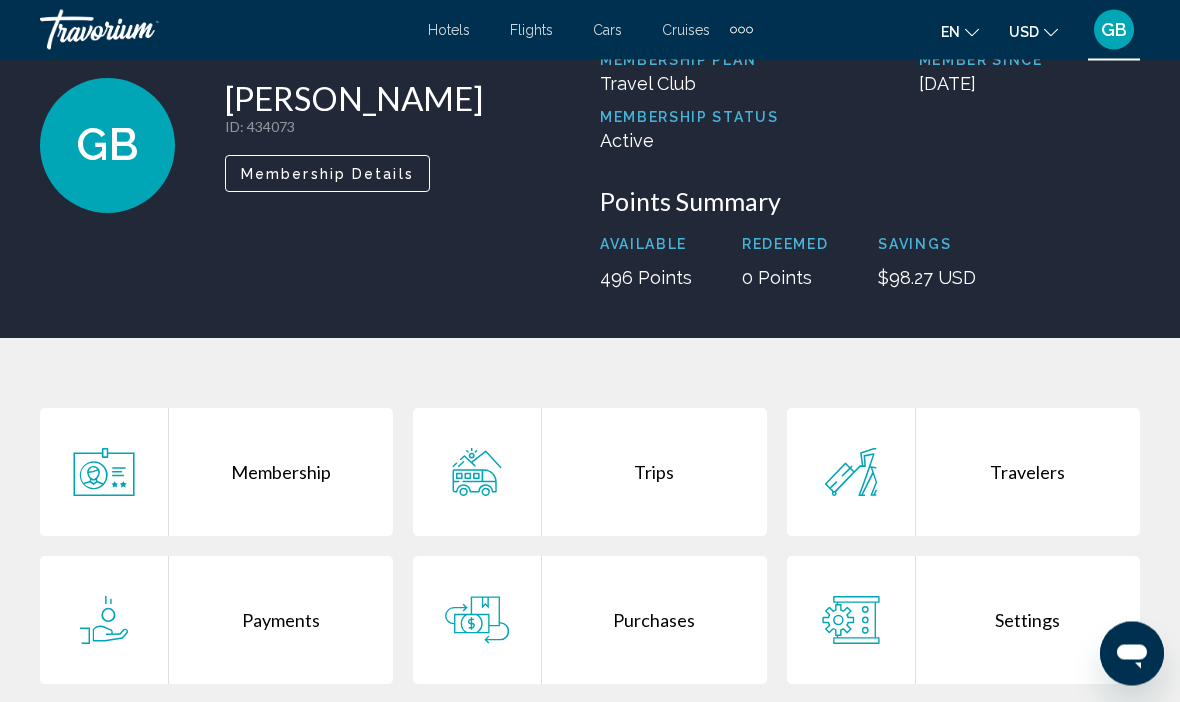 scroll, scrollTop: 108, scrollLeft: 0, axis: vertical 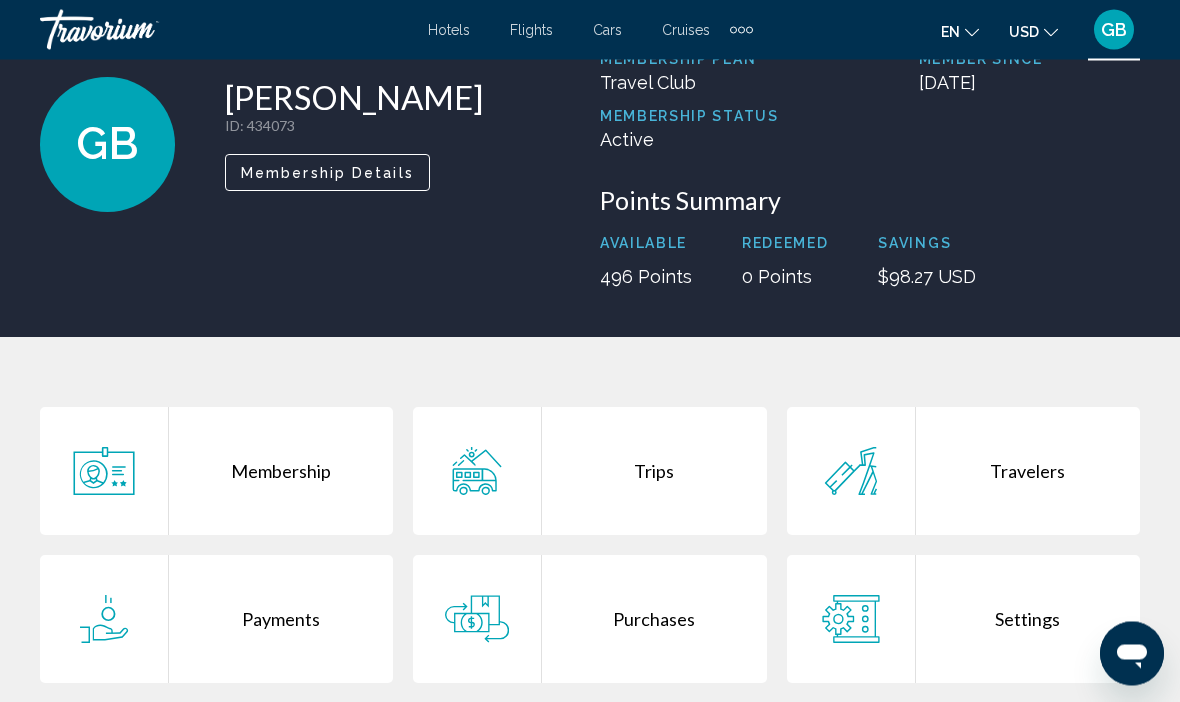 click on "Purchases" at bounding box center [654, 620] 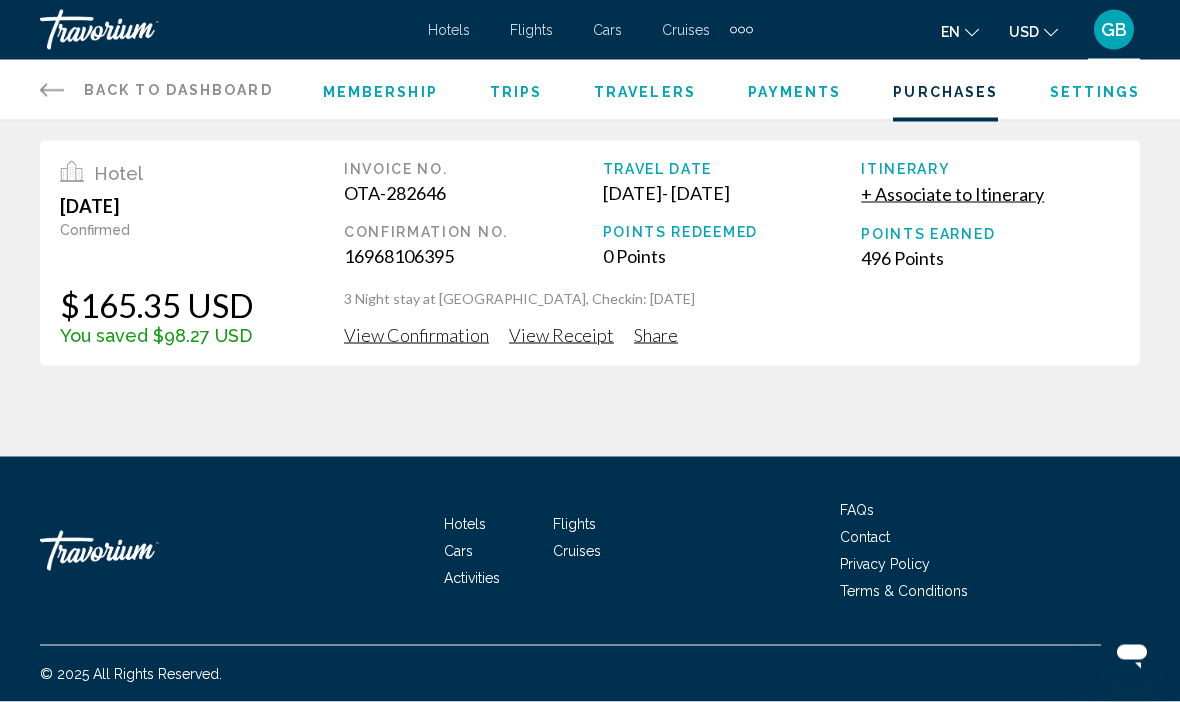 scroll, scrollTop: 0, scrollLeft: 0, axis: both 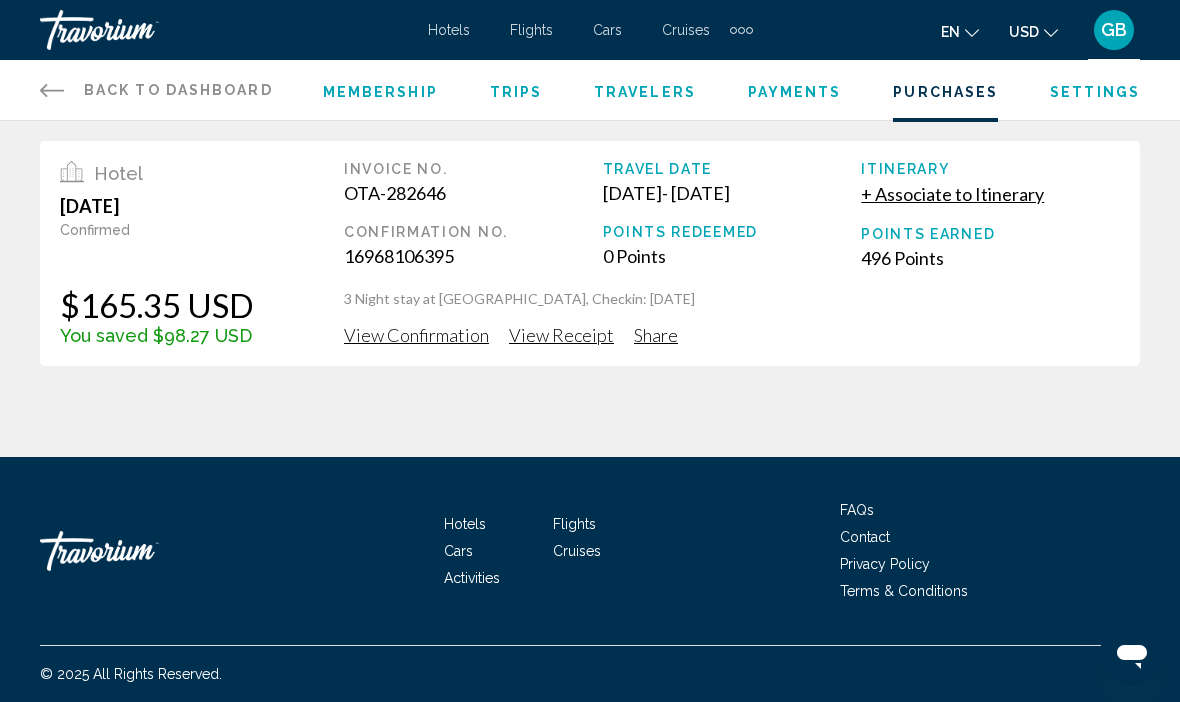 click on "Points Redeemed" at bounding box center [732, 232] 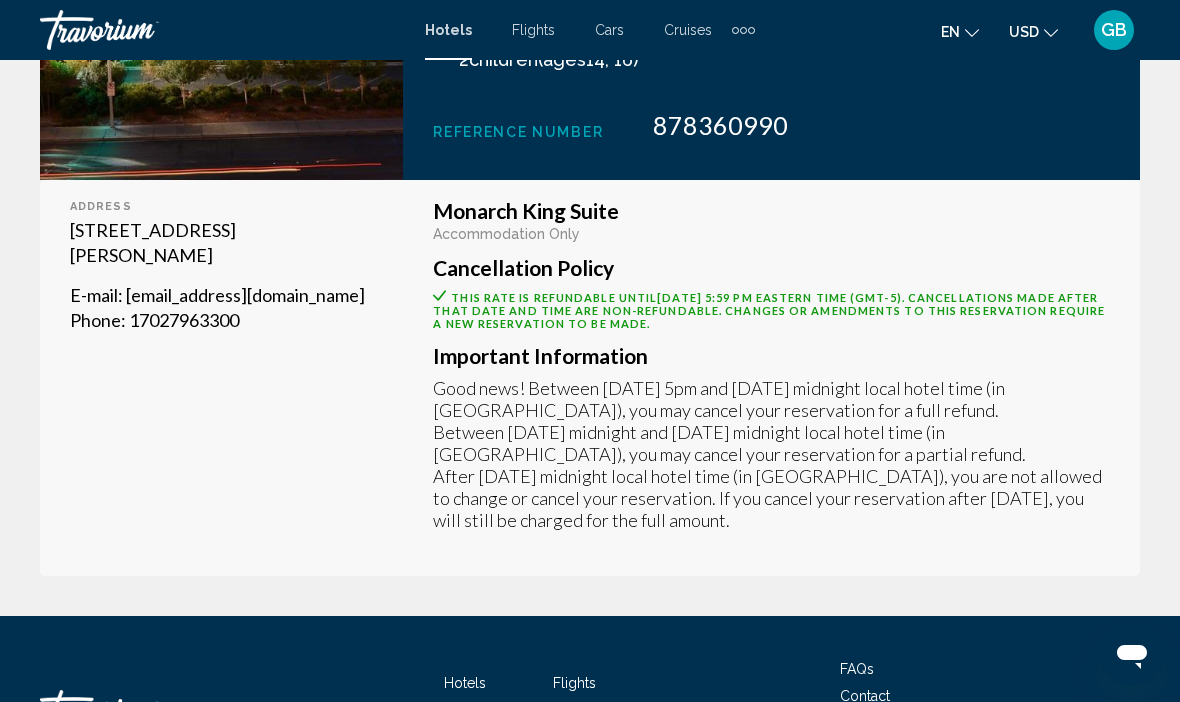scroll, scrollTop: 532, scrollLeft: 0, axis: vertical 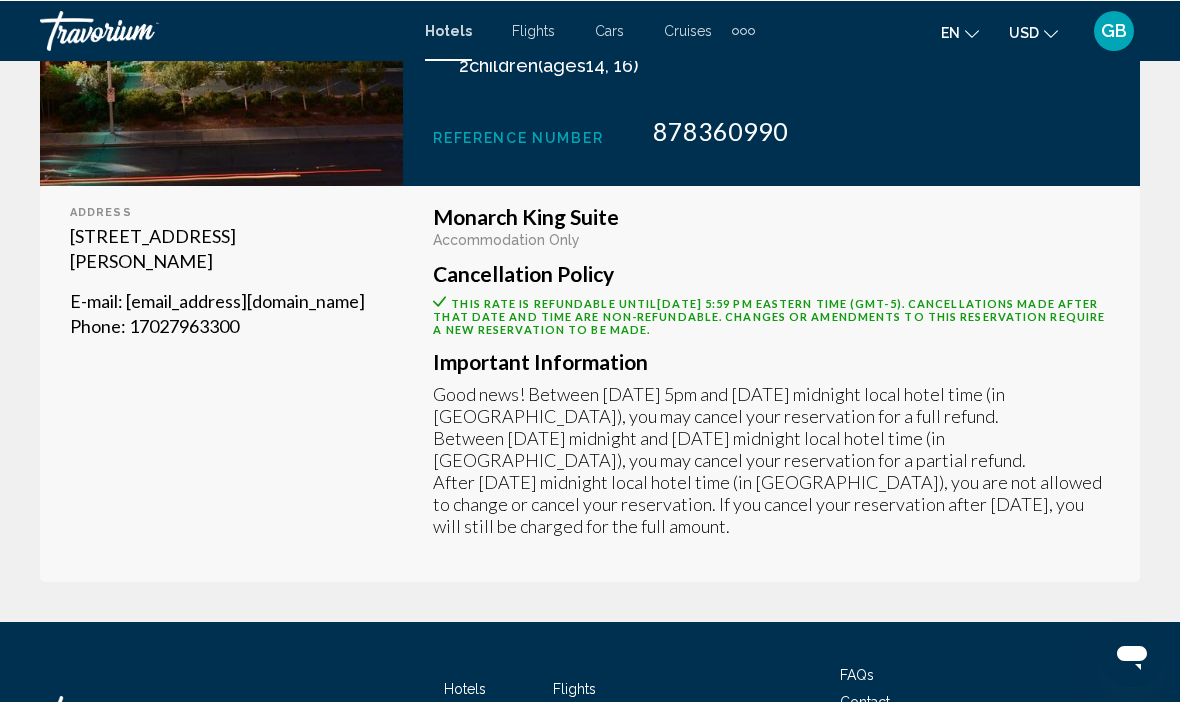 click on "Good news! Between [DATE] 5pm and [DATE] midnight local hotel time (in [GEOGRAPHIC_DATA]), you may cancel your reservation for a full refund. Between [DATE] midnight and [DATE] midnight local hotel time (in [GEOGRAPHIC_DATA]), you may cancel your reservation for a partial refund. After [DATE] midnight local hotel time (in [GEOGRAPHIC_DATA]), you are not allowed to change or cancel your reservation. If you cancel your reservation after [DATE], you will still be charged for the full amount." 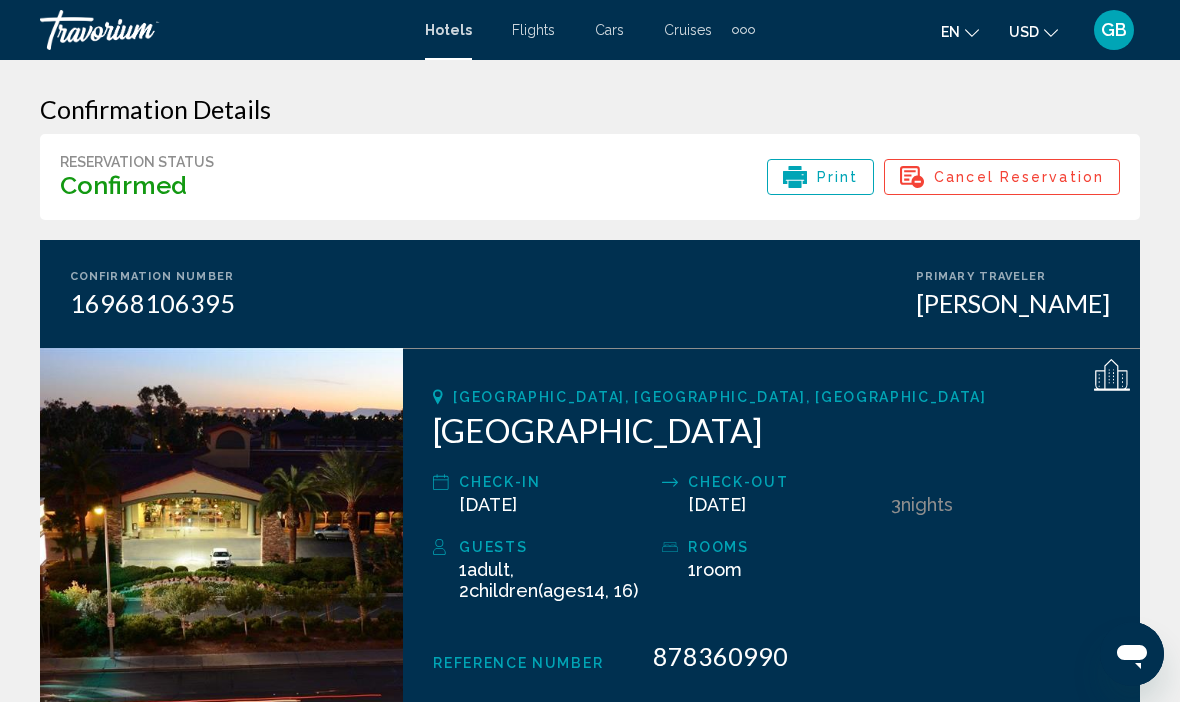 scroll, scrollTop: 0, scrollLeft: 0, axis: both 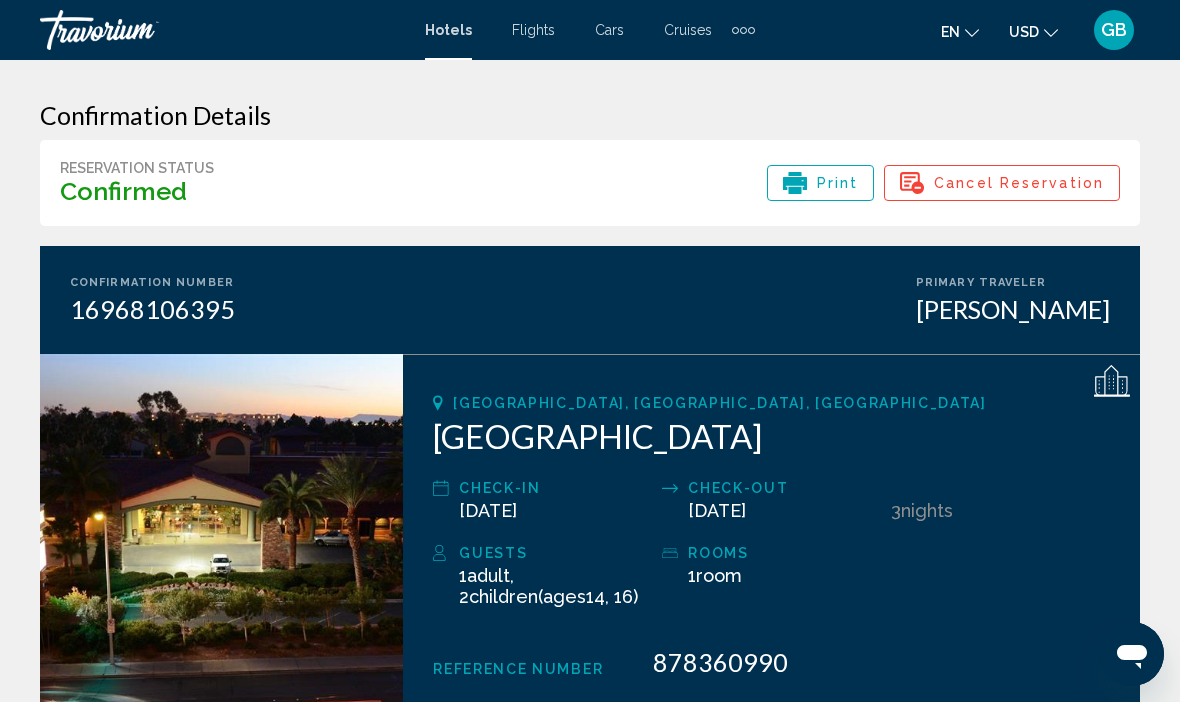 click on "Hotels" at bounding box center [448, 30] 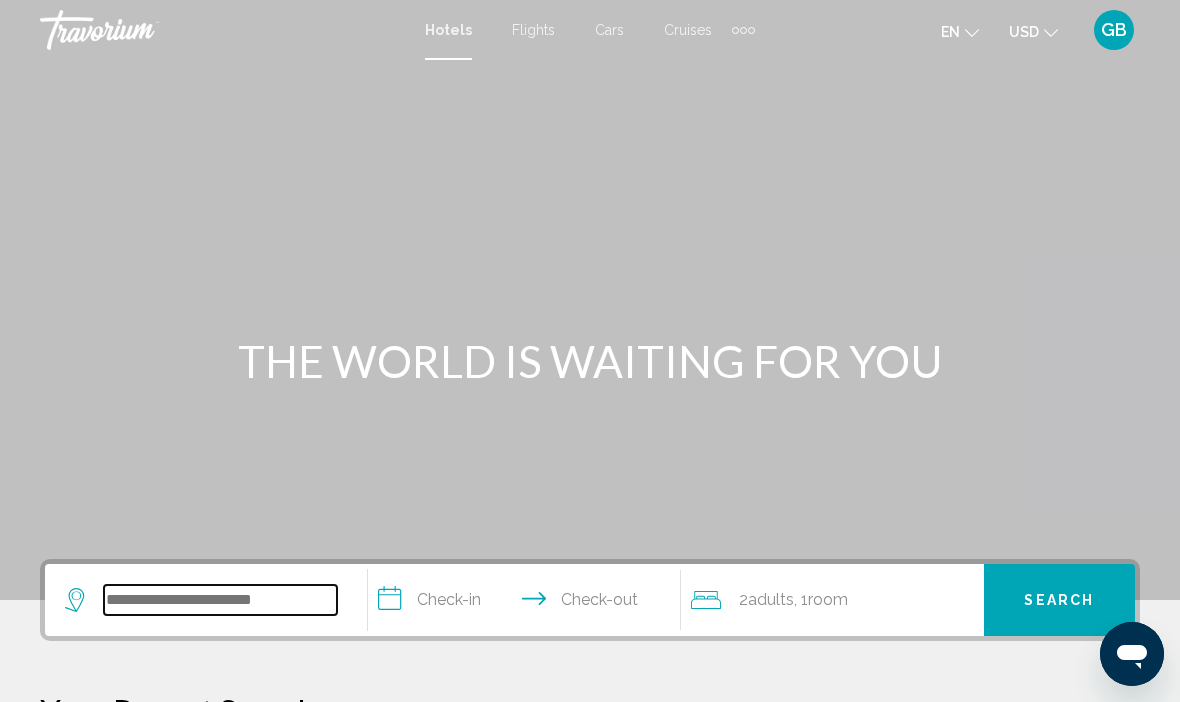 click at bounding box center [220, 600] 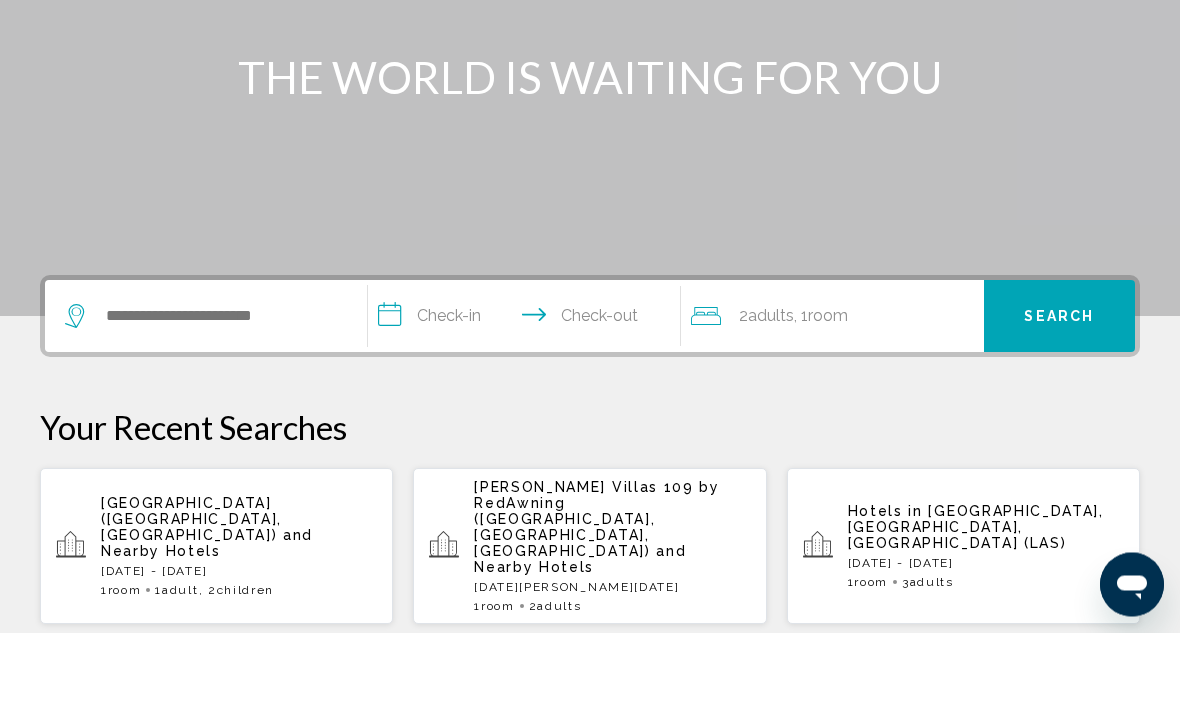 click on "and Nearby Hotels" at bounding box center [207, 613] 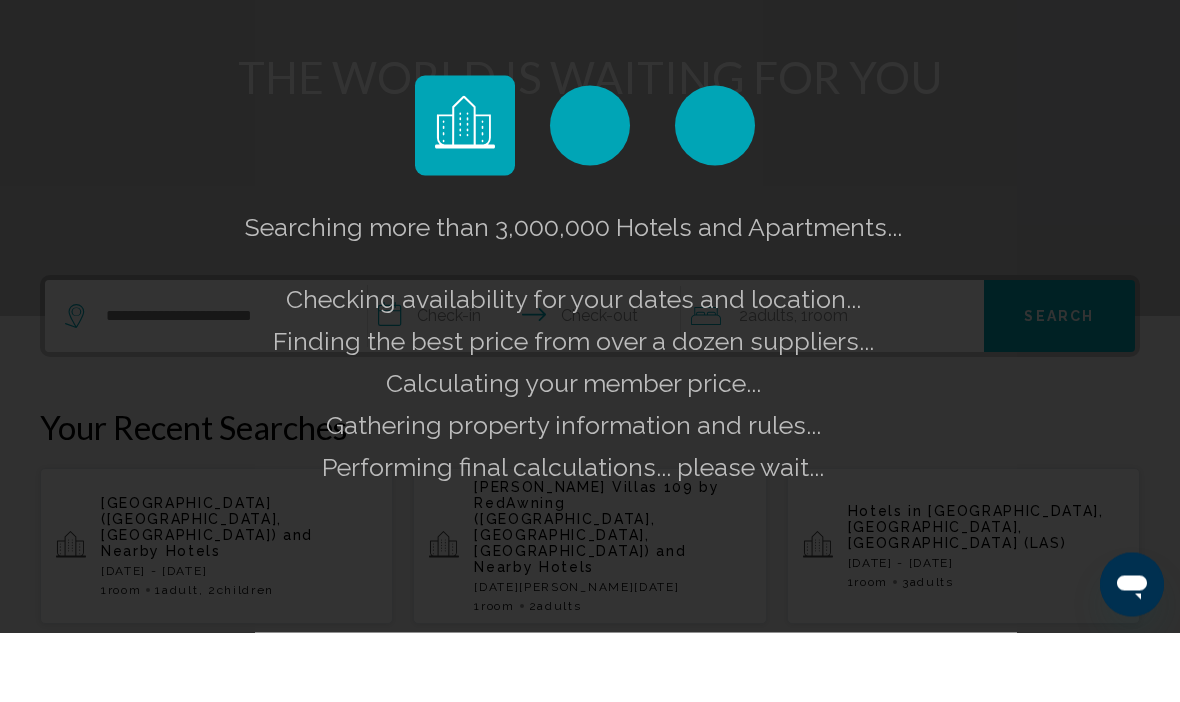 scroll, scrollTop: 284, scrollLeft: 0, axis: vertical 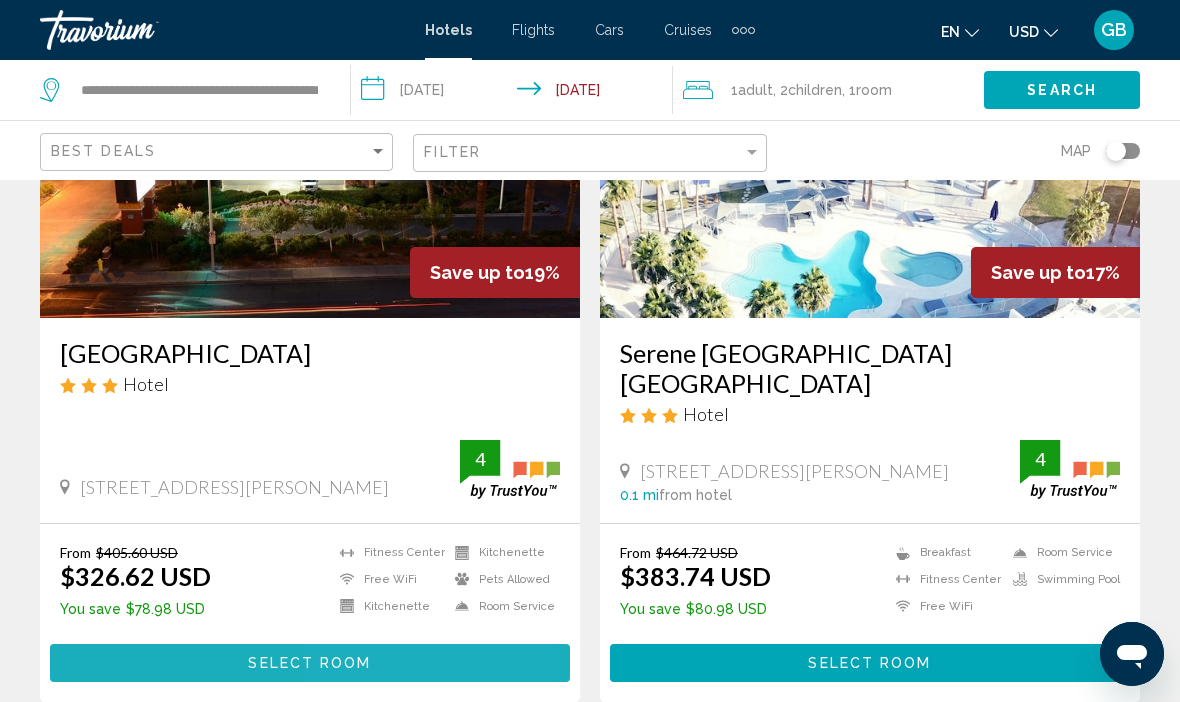 click on "Select Room" at bounding box center (310, 662) 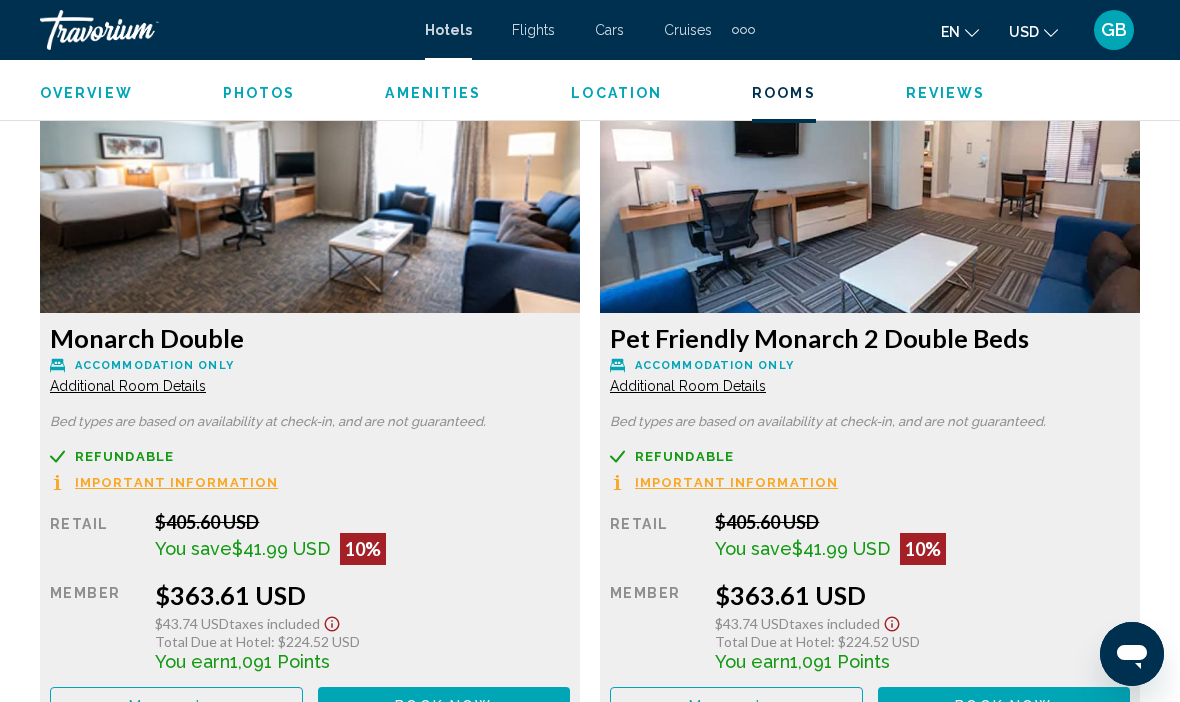 scroll, scrollTop: 4501, scrollLeft: 0, axis: vertical 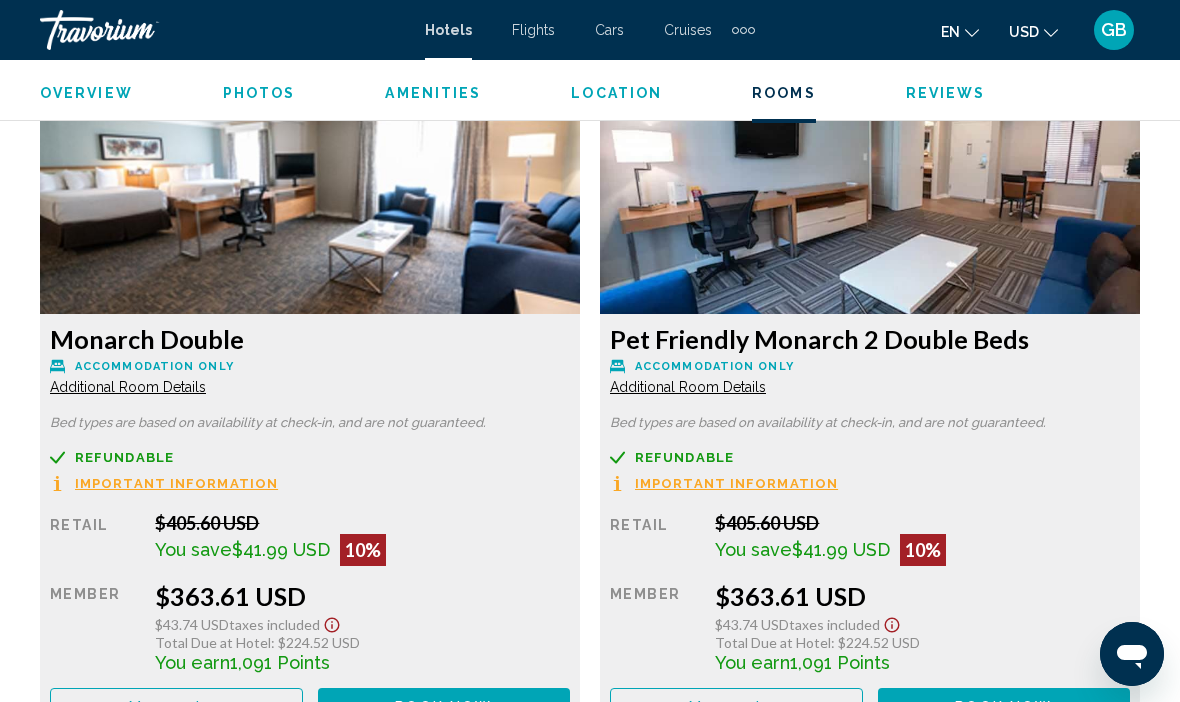 click 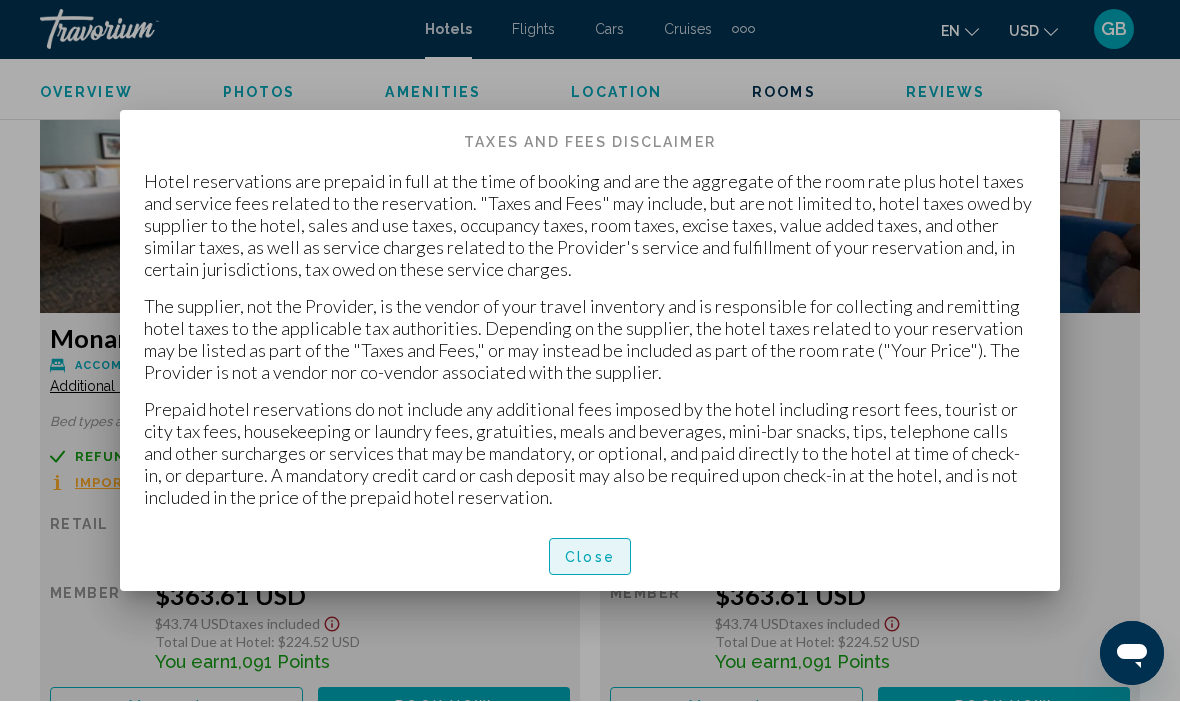click on "Close" at bounding box center [590, 558] 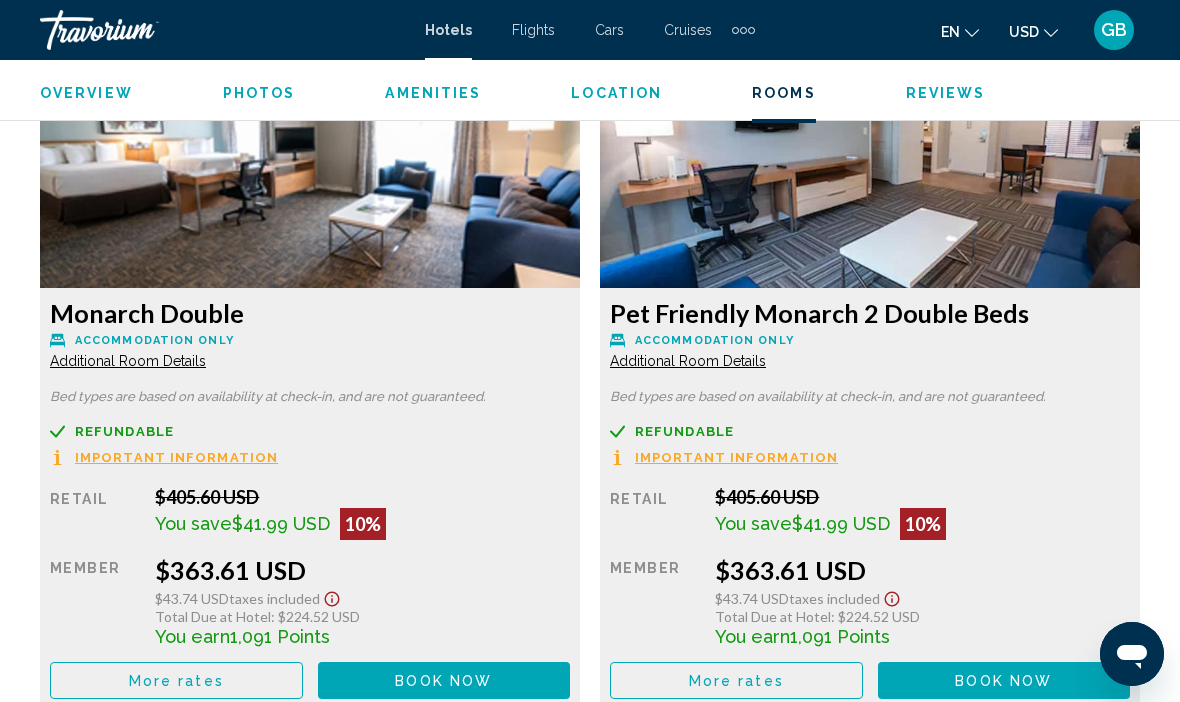 scroll, scrollTop: 4530, scrollLeft: 0, axis: vertical 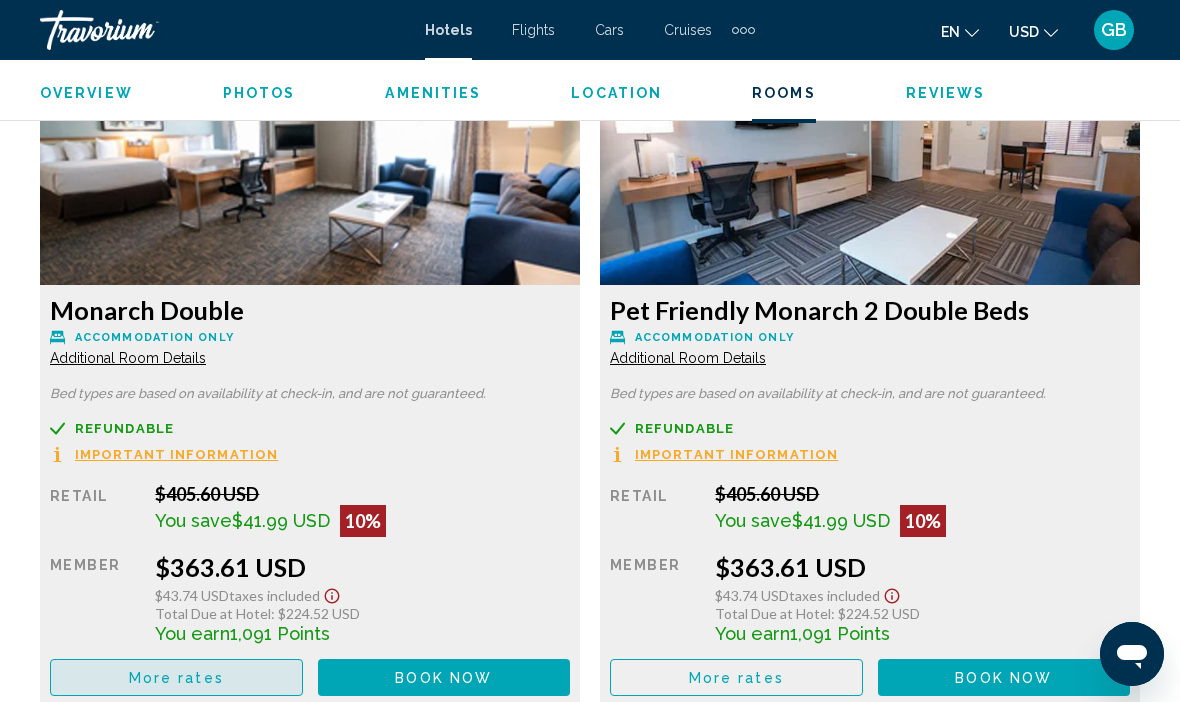 click on "More rates" at bounding box center (176, -705) 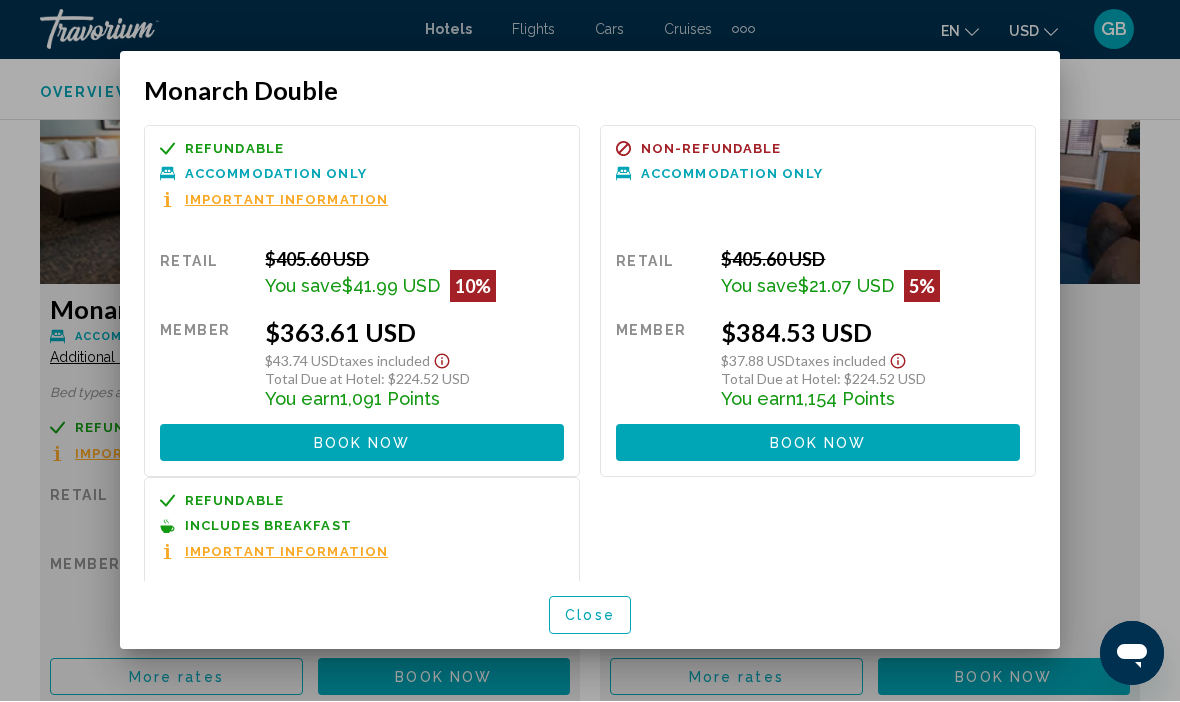 scroll, scrollTop: 0, scrollLeft: 0, axis: both 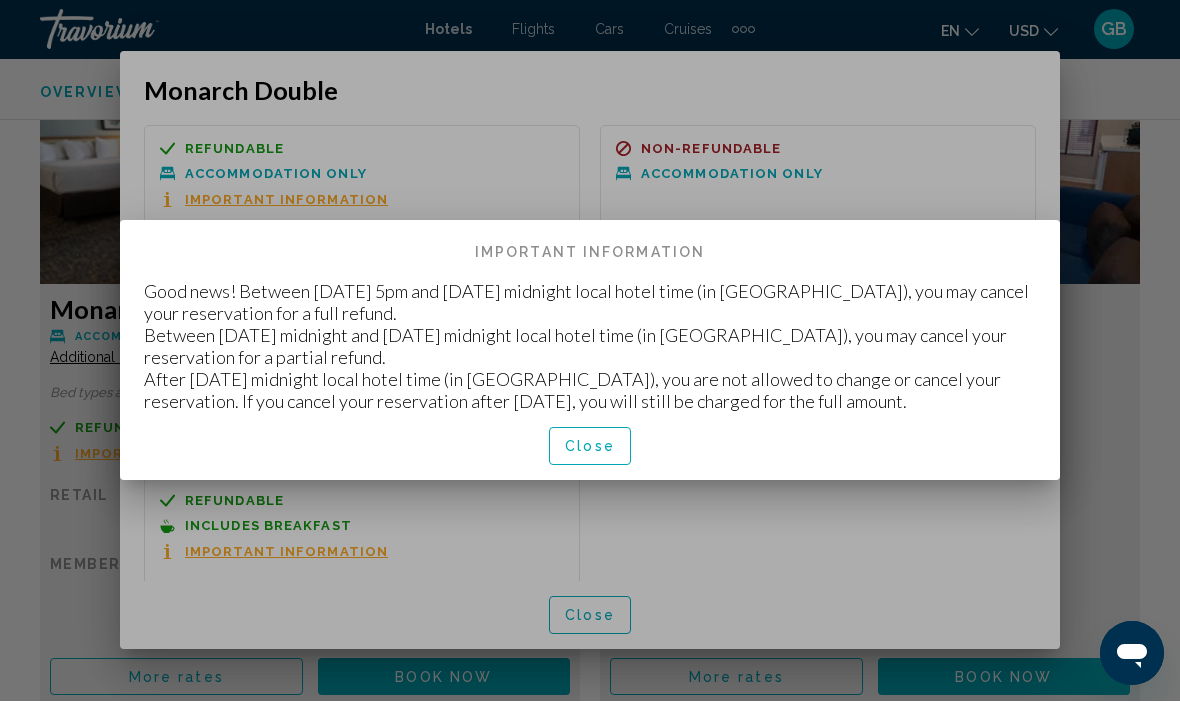 click on "Close" at bounding box center (590, 448) 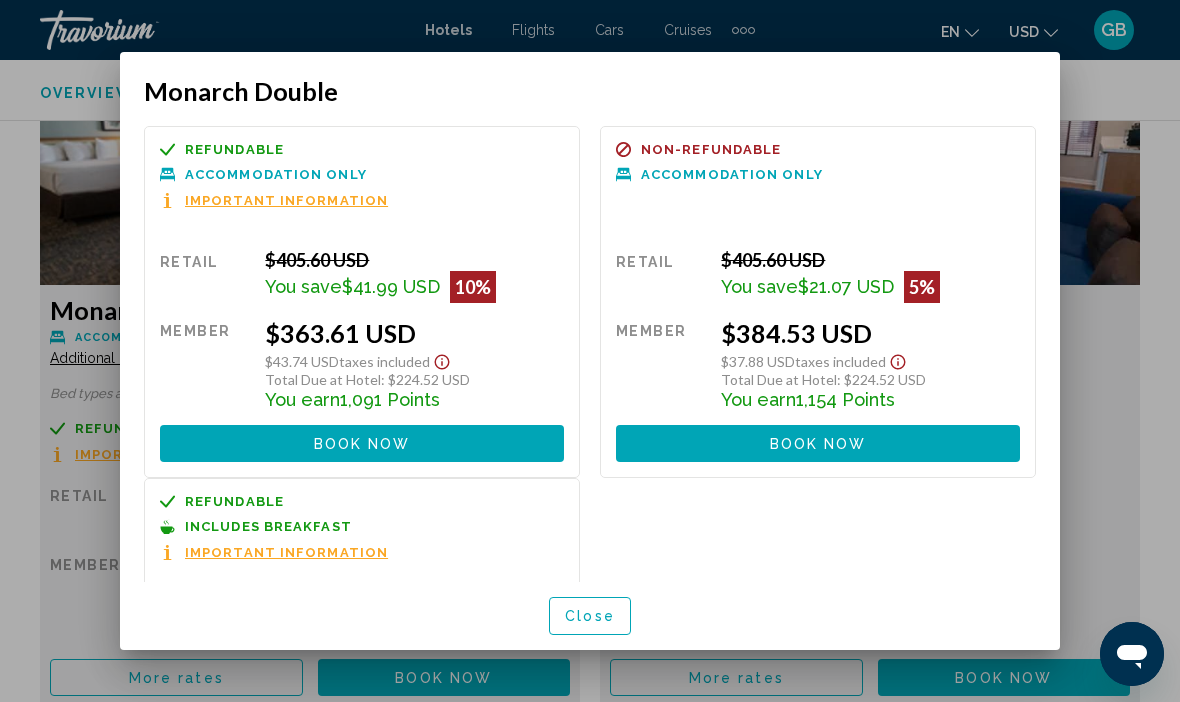 click on "Book now No longer available" at bounding box center (362, 443) 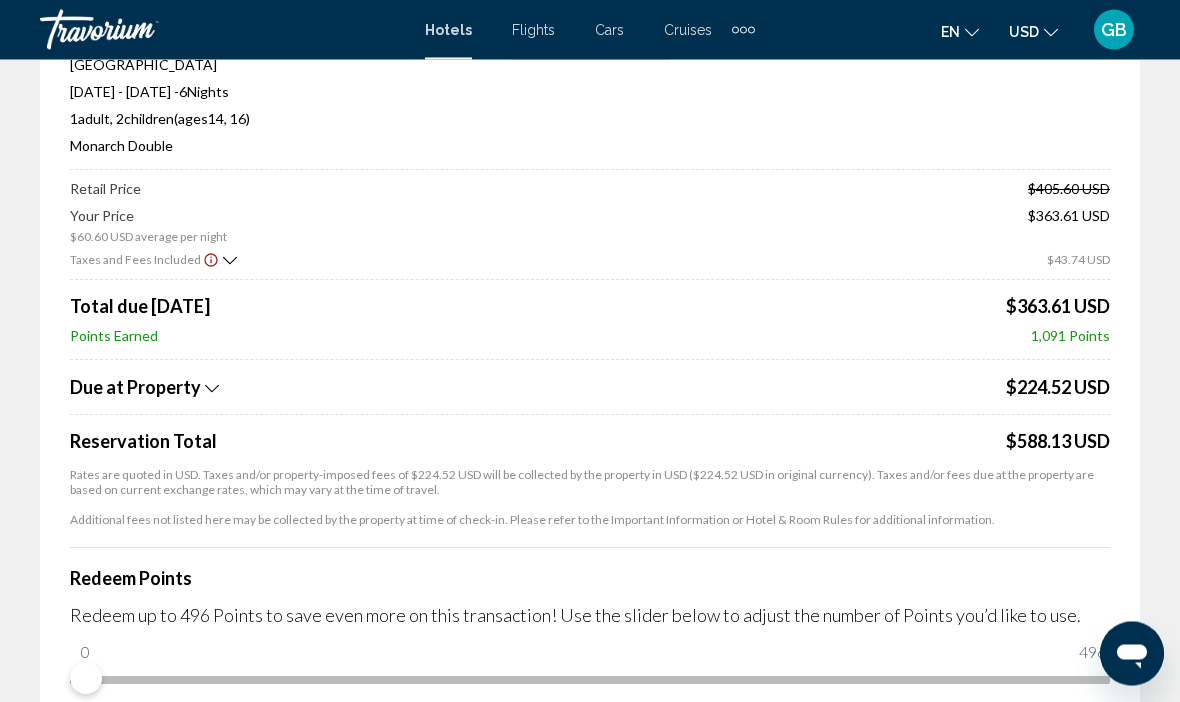 scroll, scrollTop: 184, scrollLeft: 0, axis: vertical 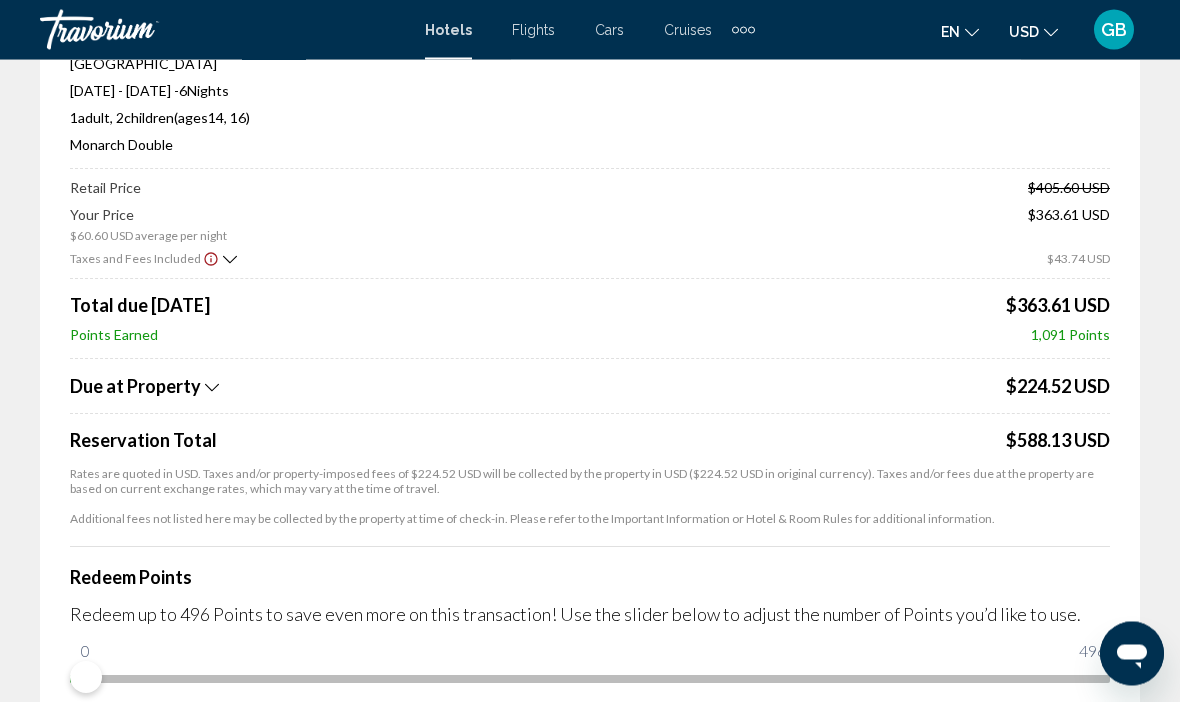click 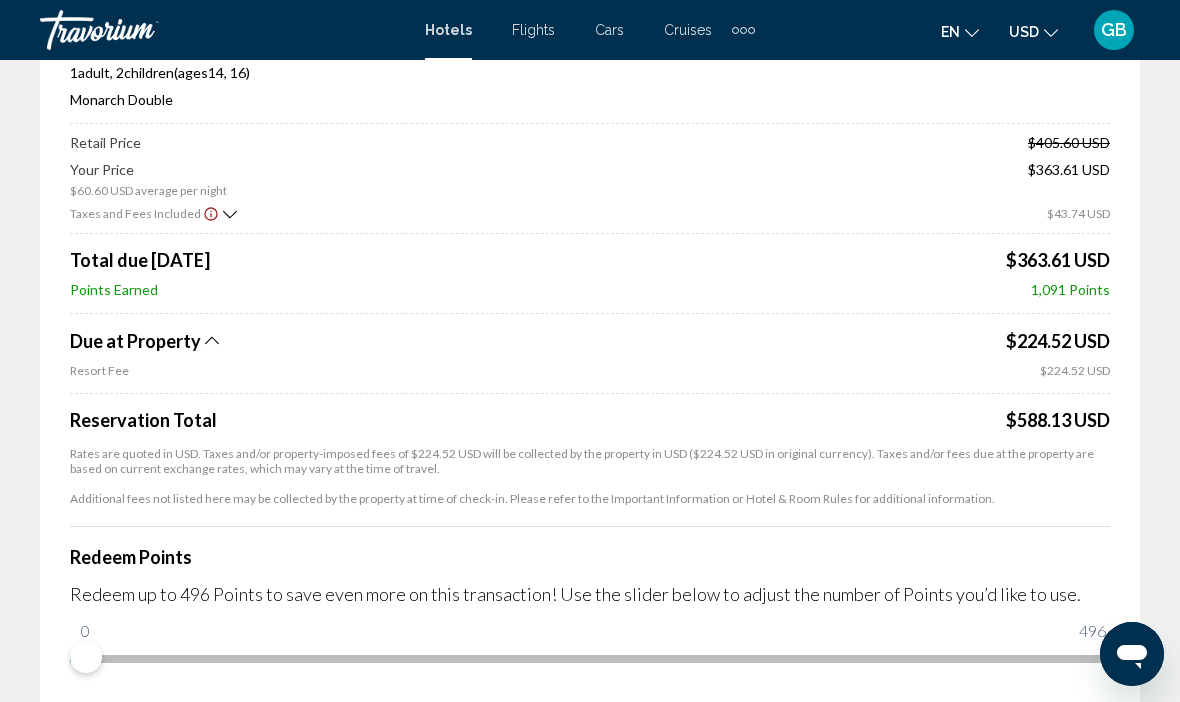 scroll, scrollTop: 232, scrollLeft: 0, axis: vertical 